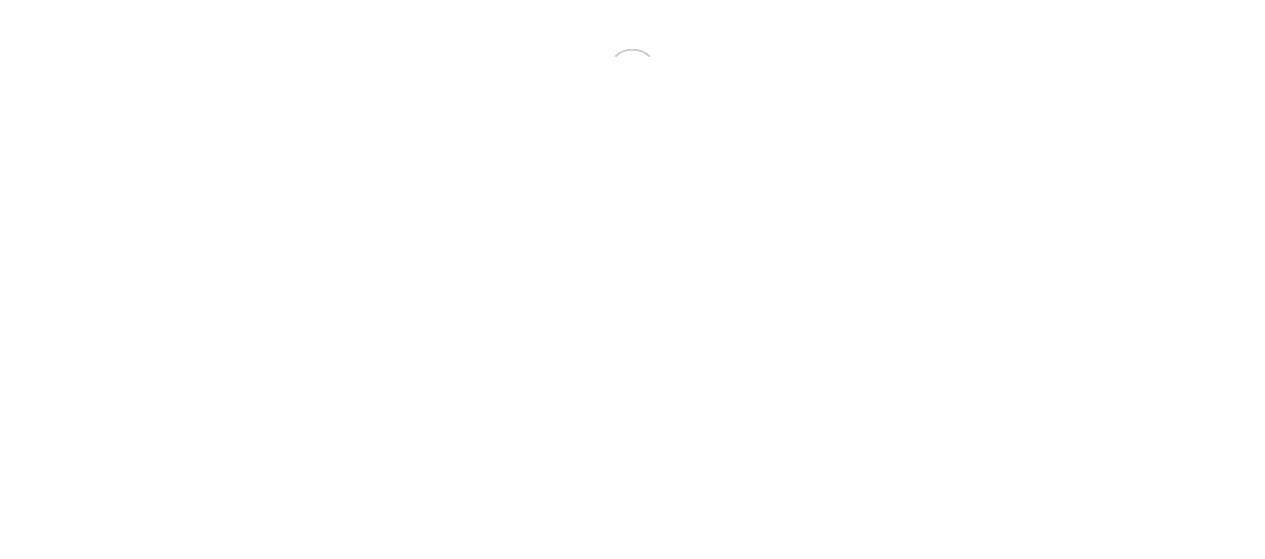 scroll, scrollTop: 0, scrollLeft: 0, axis: both 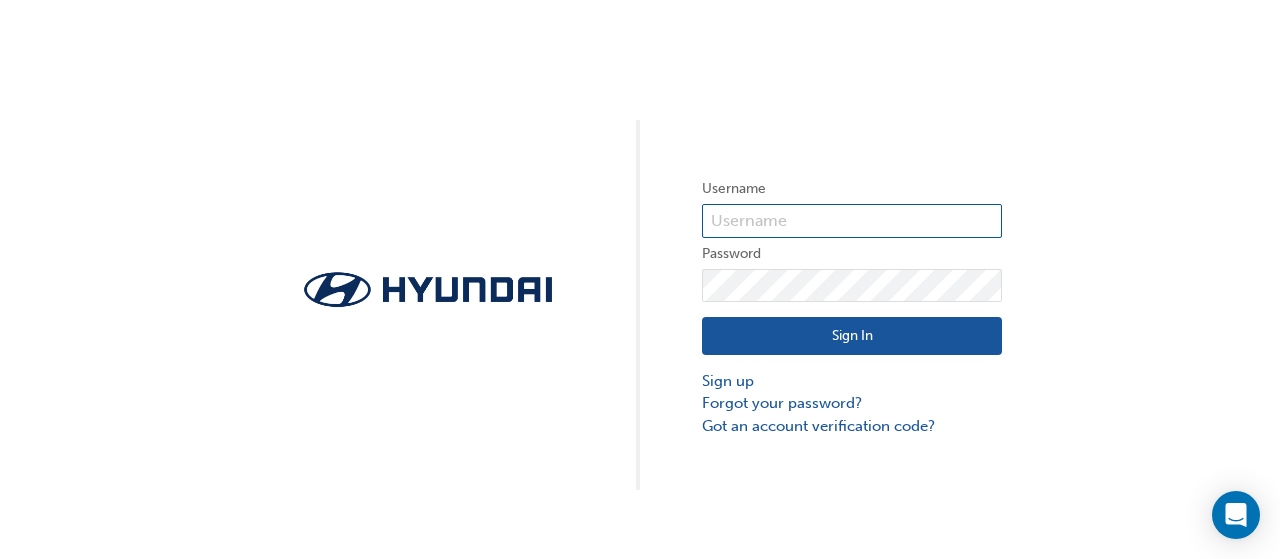 type on "29493" 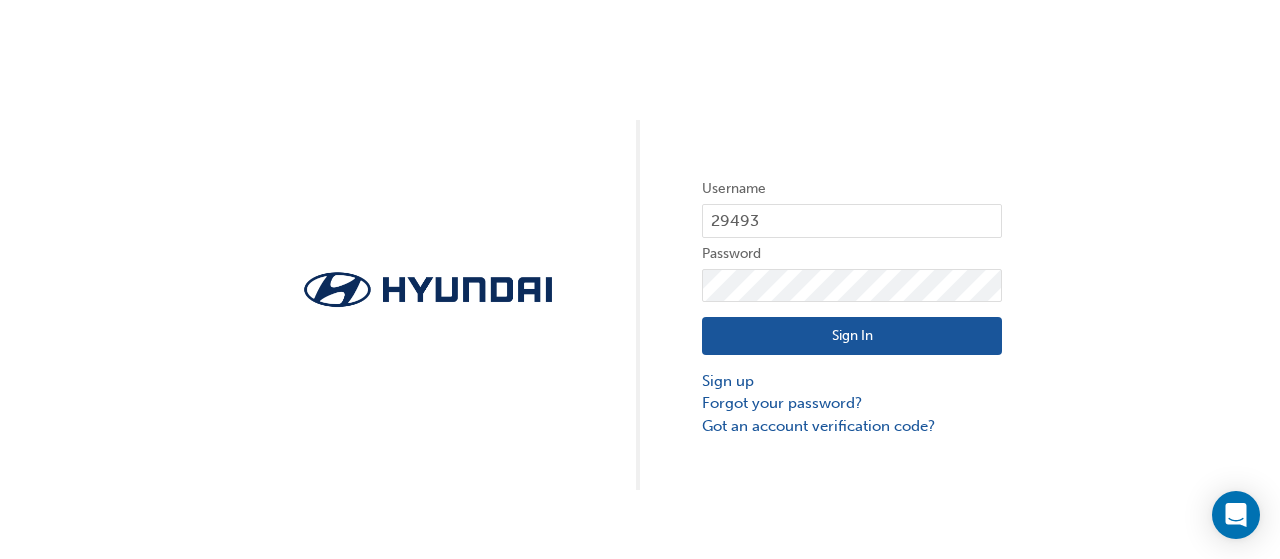 click on "Sign In" at bounding box center (852, 336) 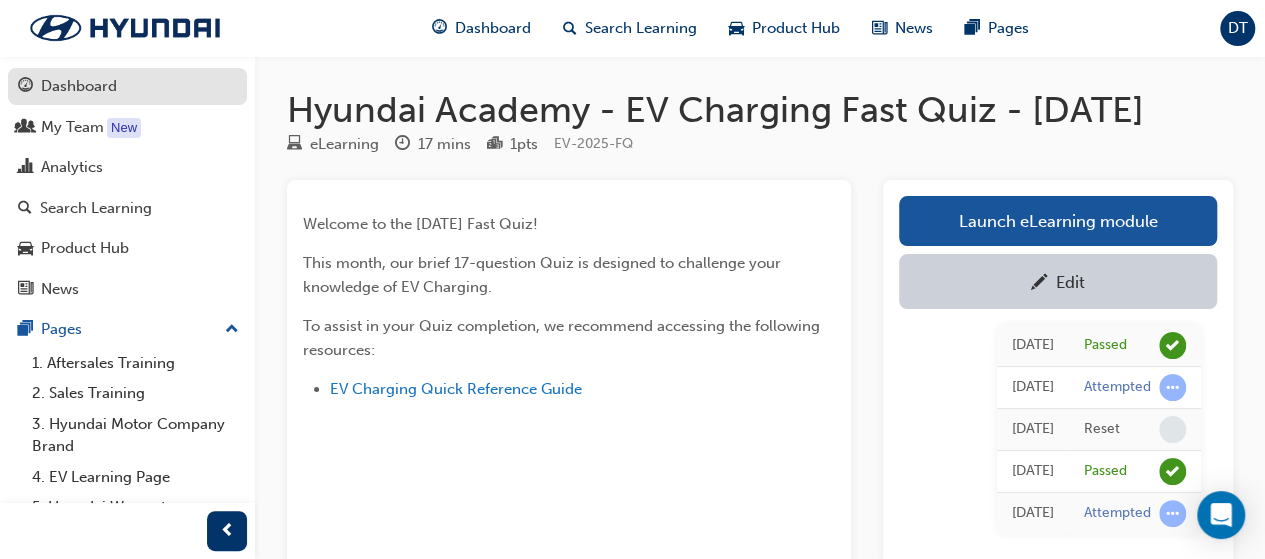 click on "Dashboard" at bounding box center (79, 86) 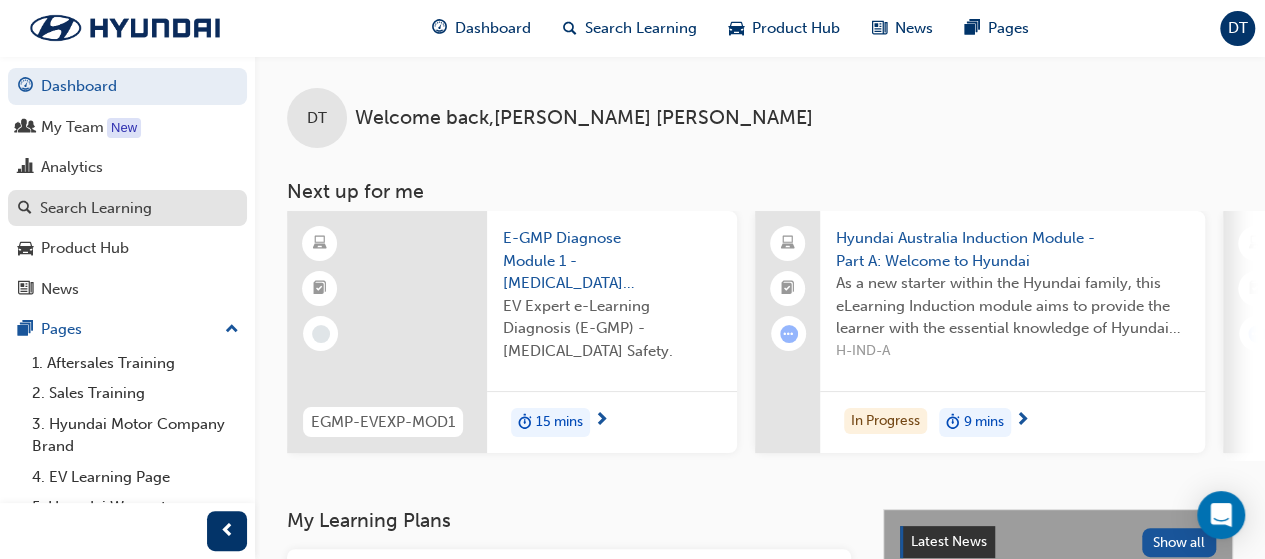 click on "Search Learning" at bounding box center [96, 208] 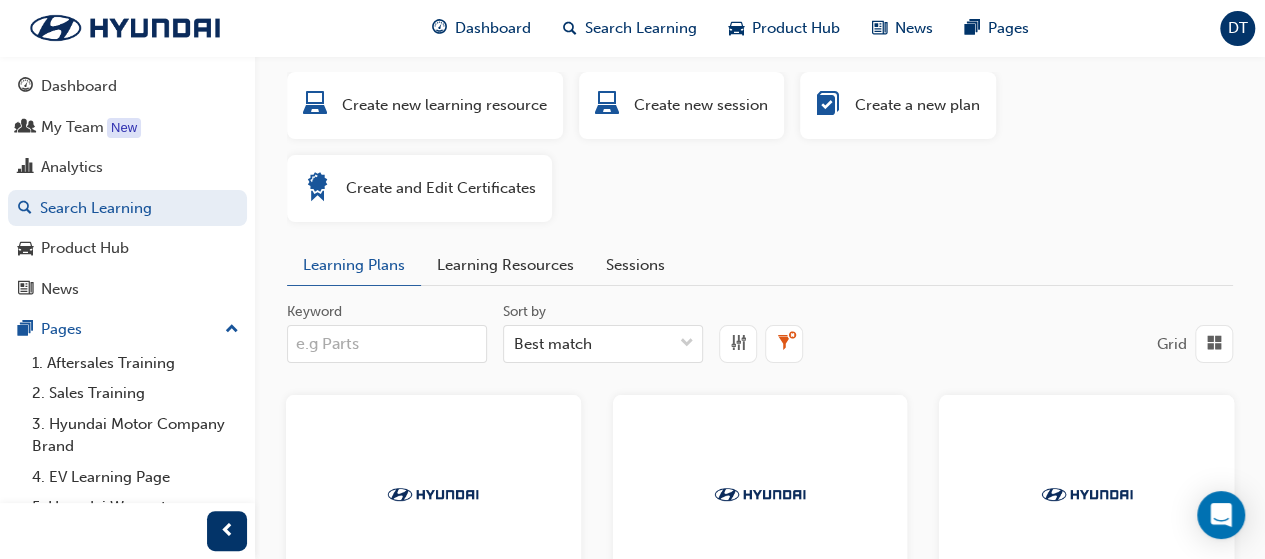 click on "Keyword" at bounding box center (387, 344) 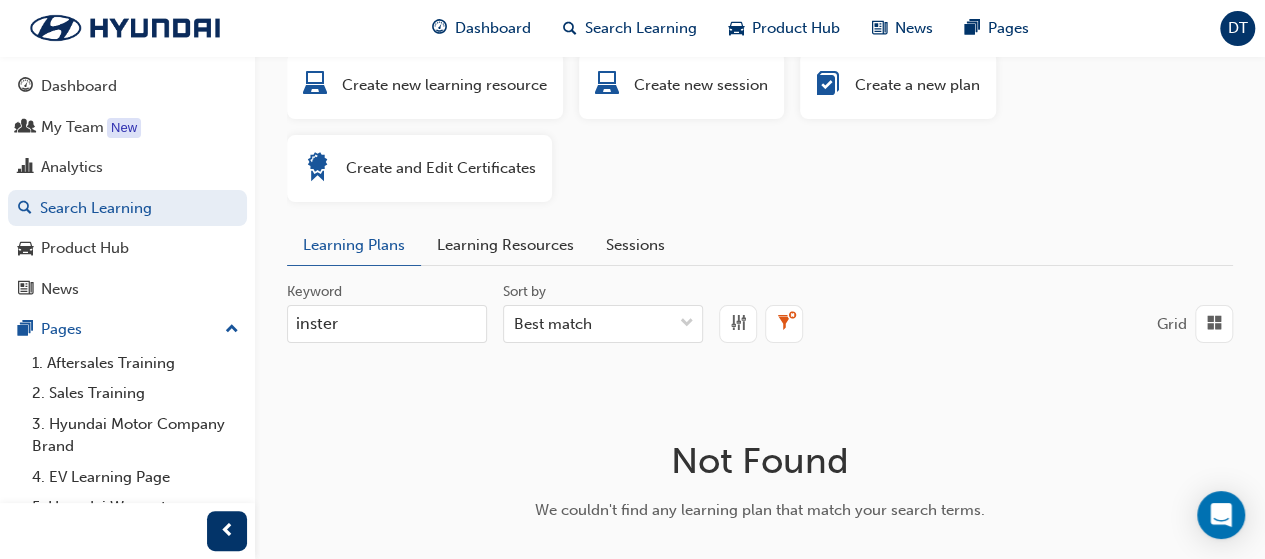 scroll, scrollTop: 0, scrollLeft: 0, axis: both 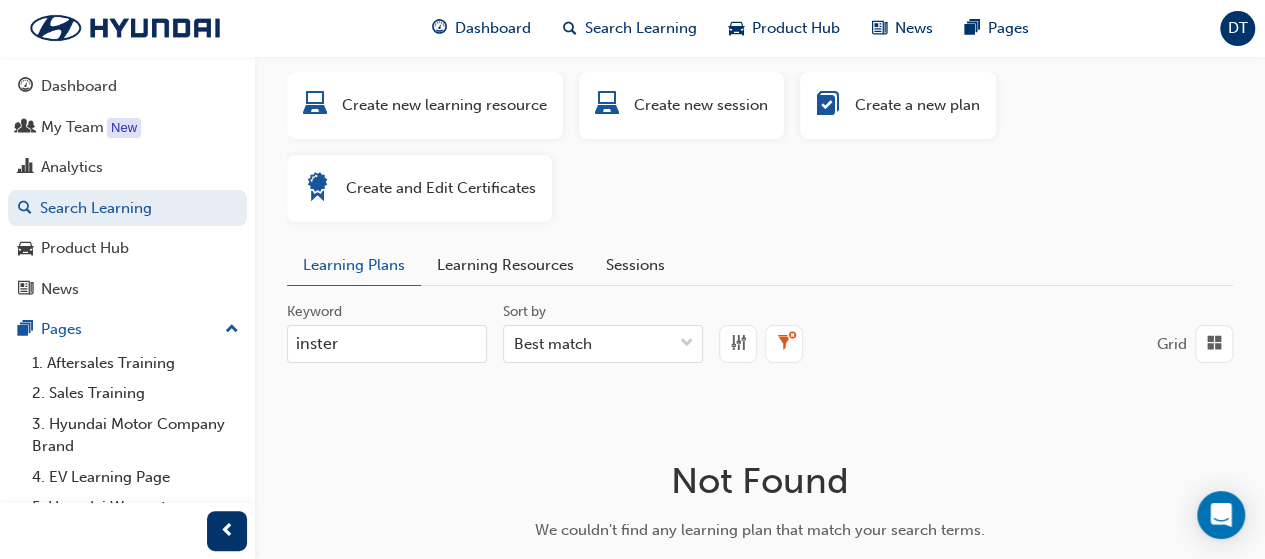type on "inster" 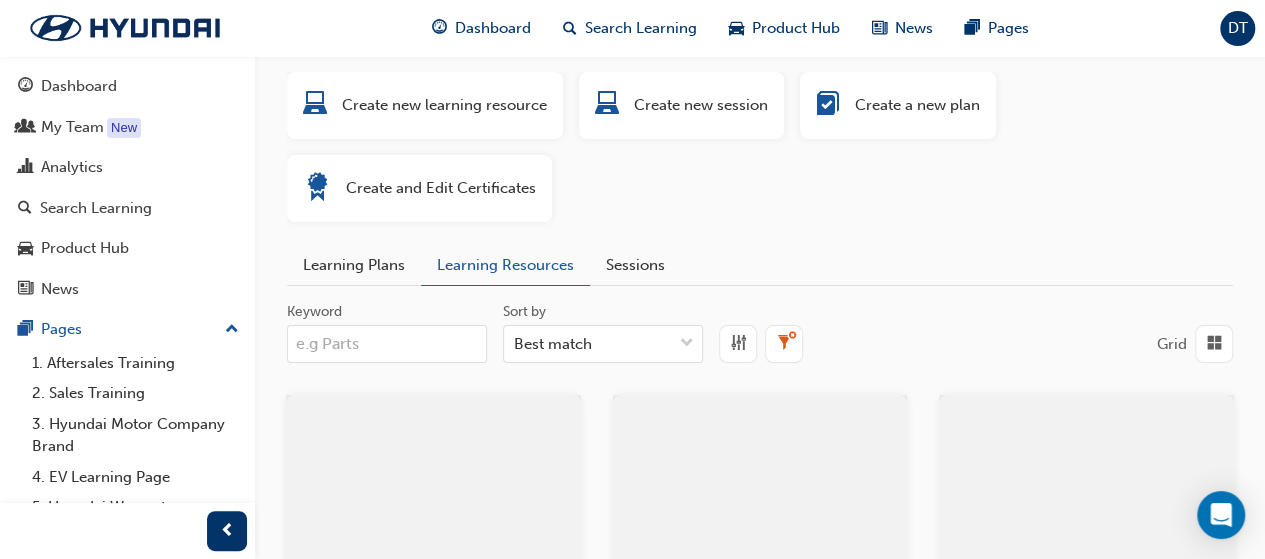 click on "Keyword" at bounding box center (387, 344) 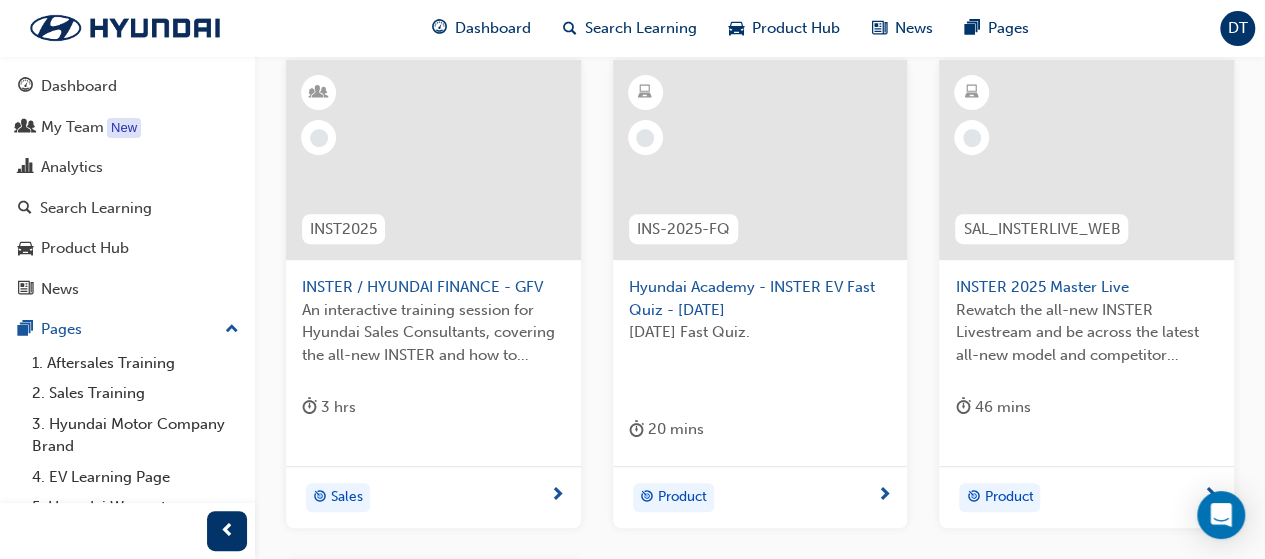 scroll, scrollTop: 417, scrollLeft: 0, axis: vertical 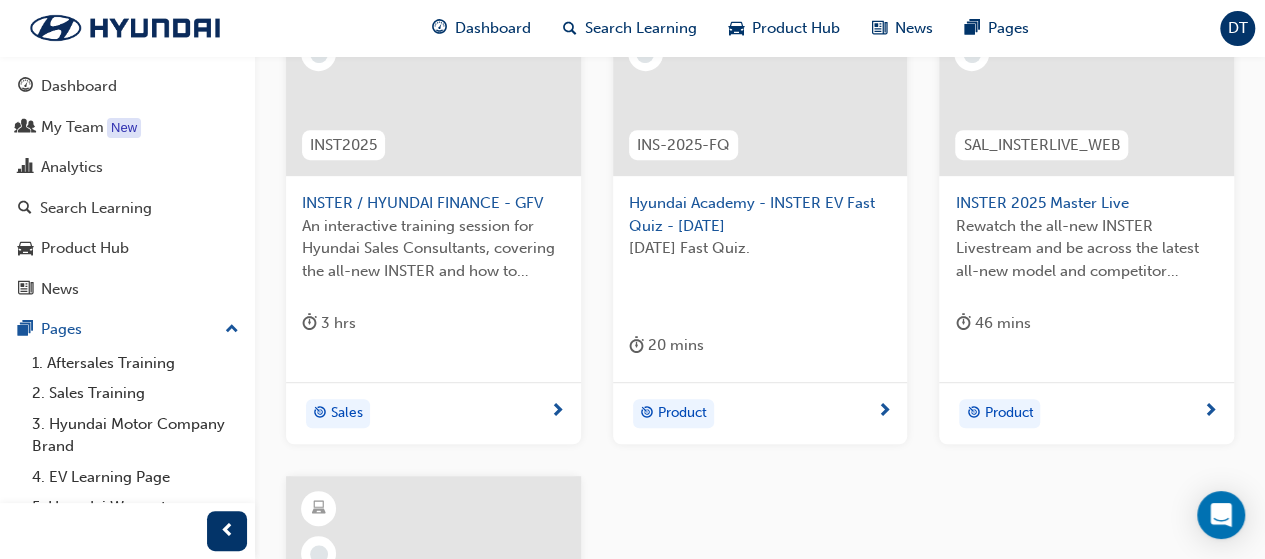 type on "inster" 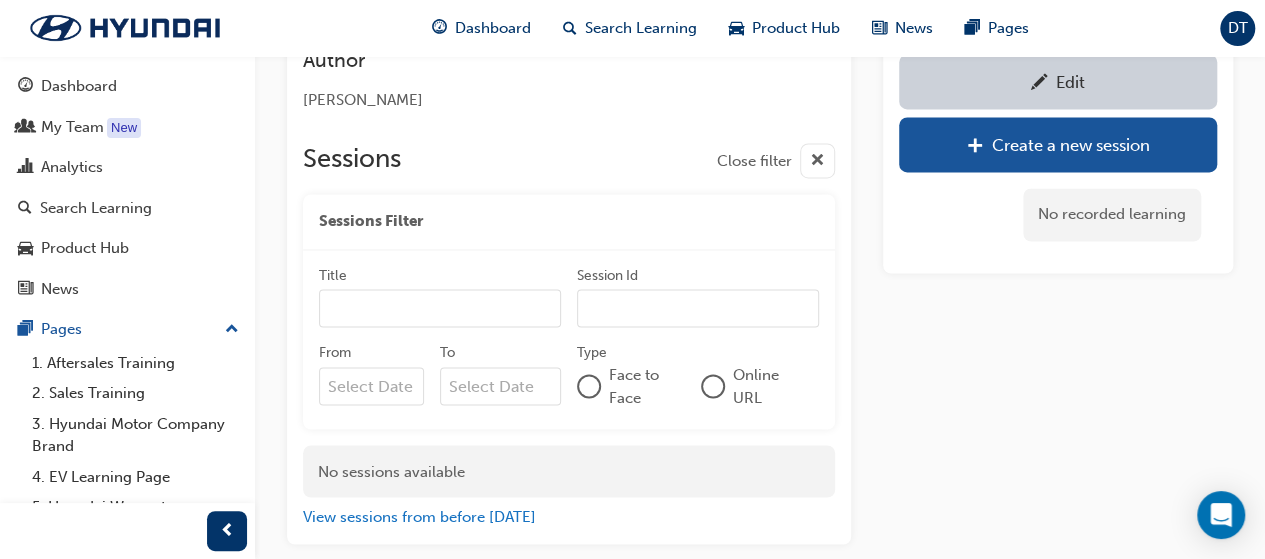 scroll, scrollTop: 1583, scrollLeft: 0, axis: vertical 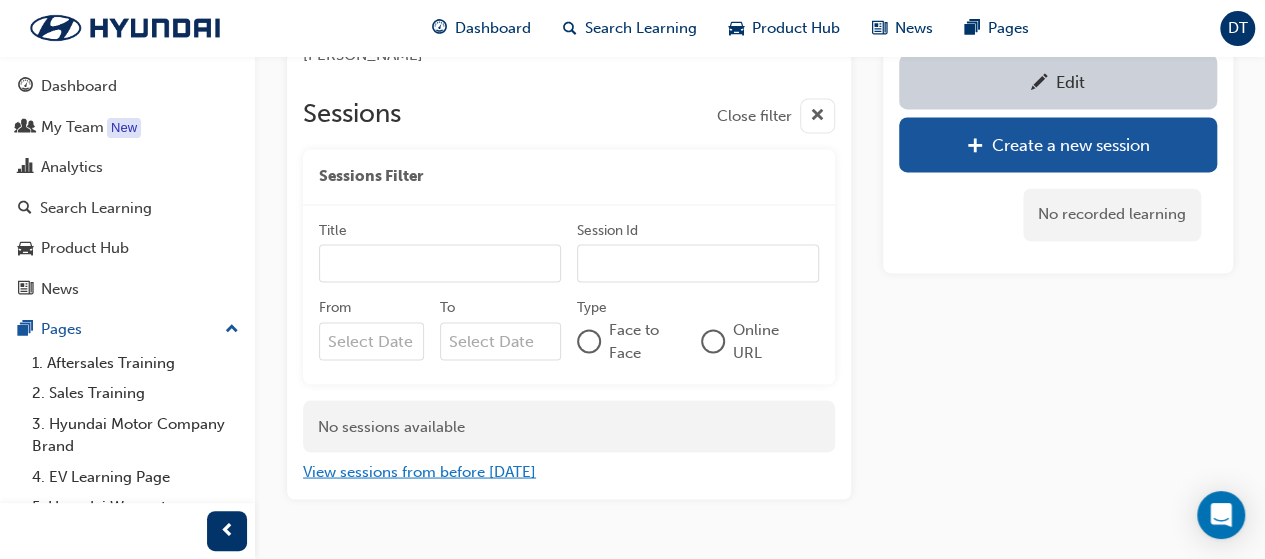 click on "View sessions from before [DATE]" at bounding box center (419, 471) 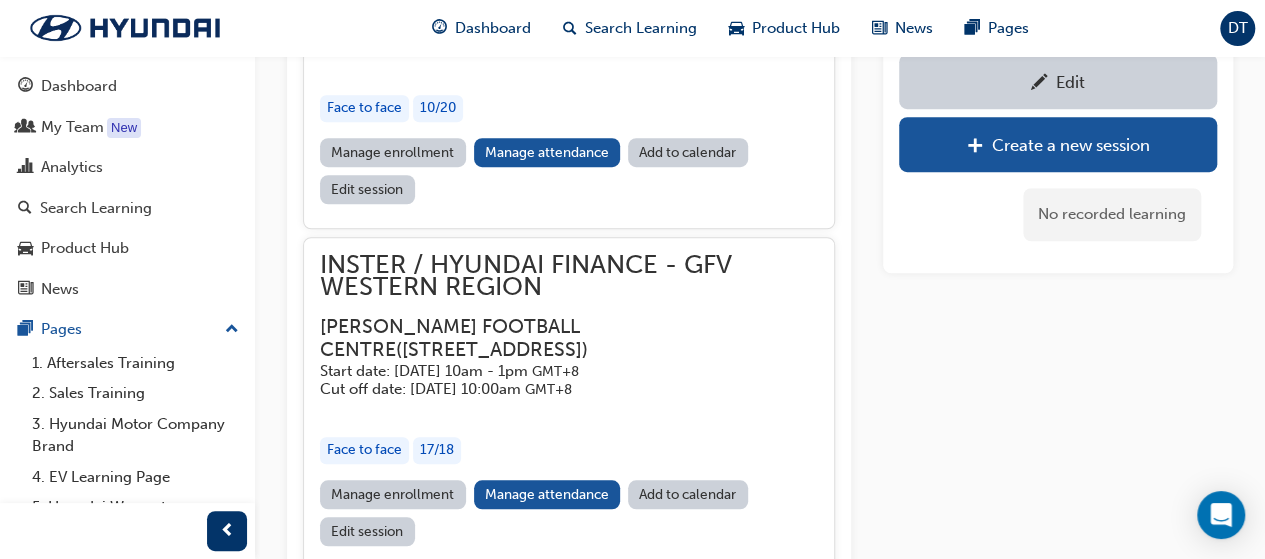 scroll, scrollTop: 4485, scrollLeft: 0, axis: vertical 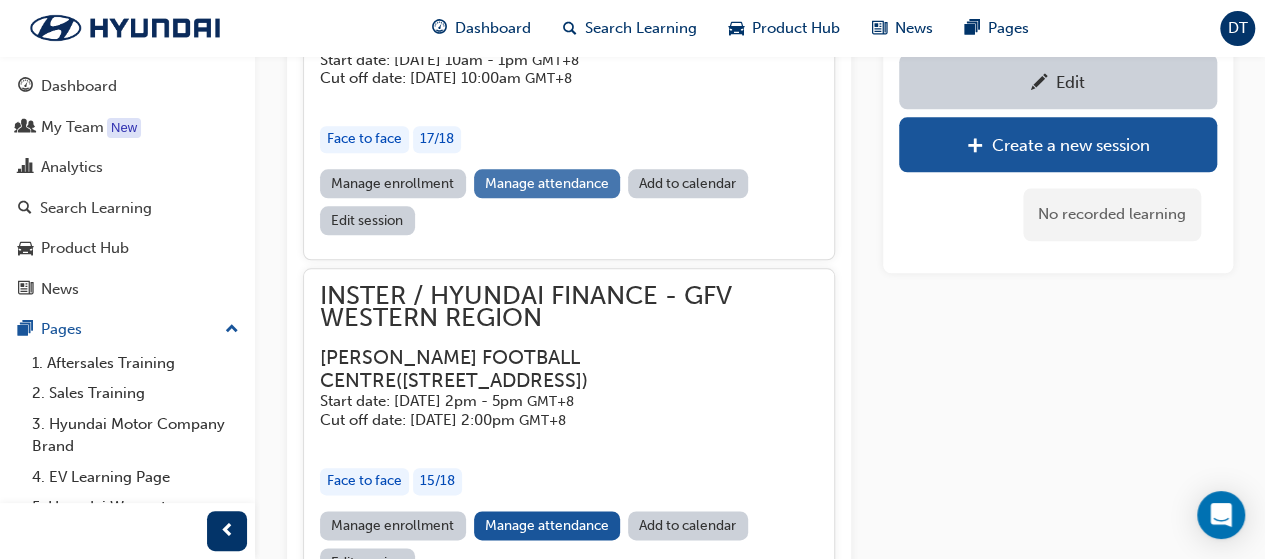 click on "Manage attendance" at bounding box center (547, 183) 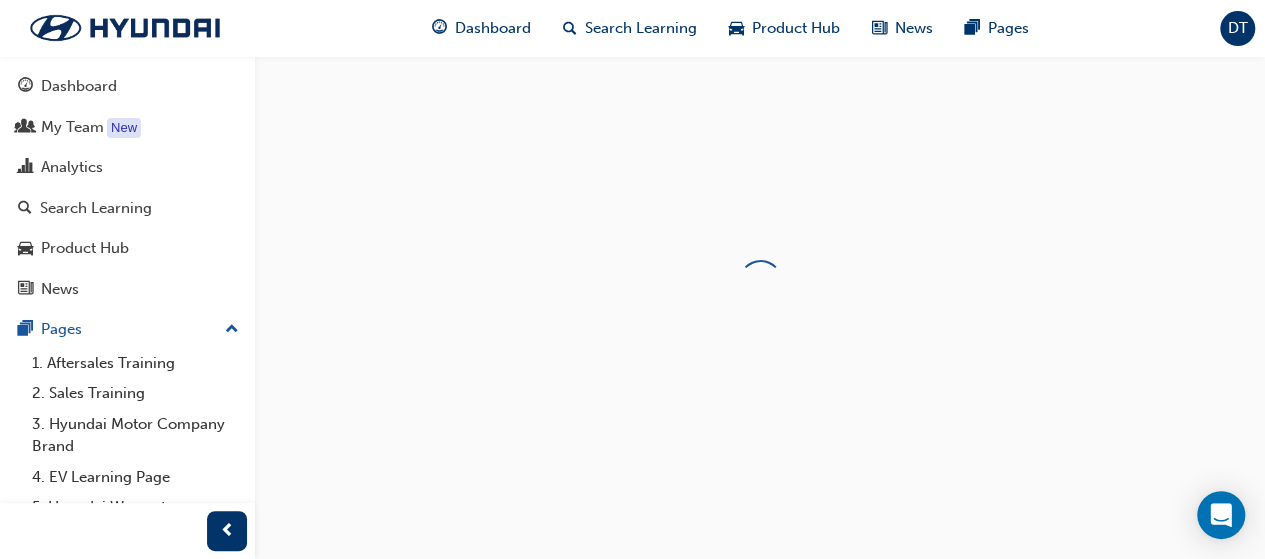 scroll, scrollTop: 0, scrollLeft: 0, axis: both 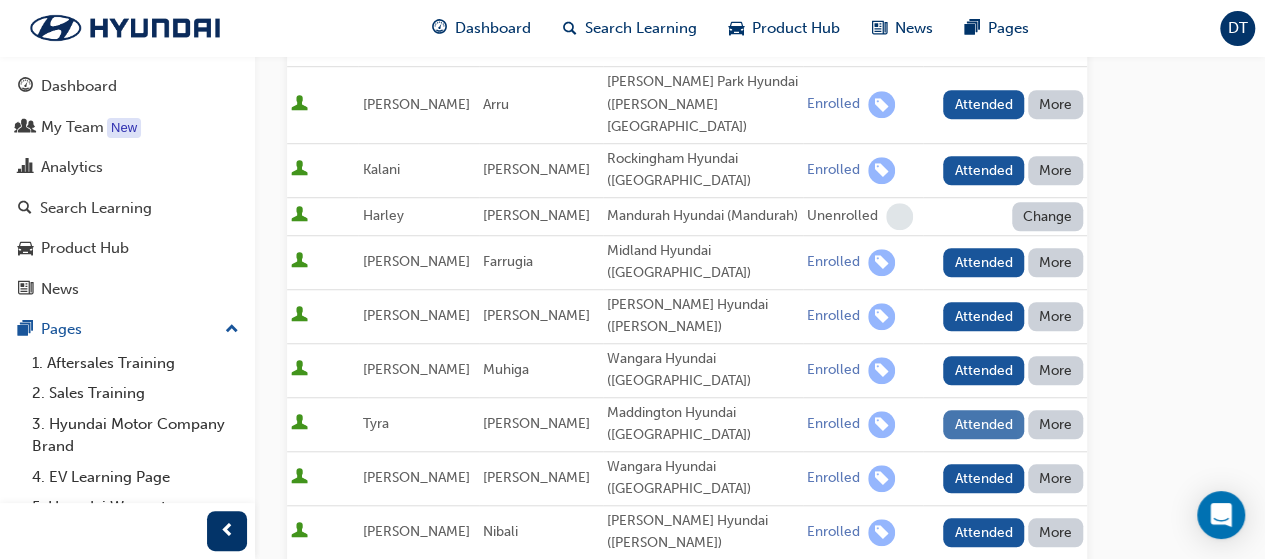 click on "Attended" at bounding box center (983, 424) 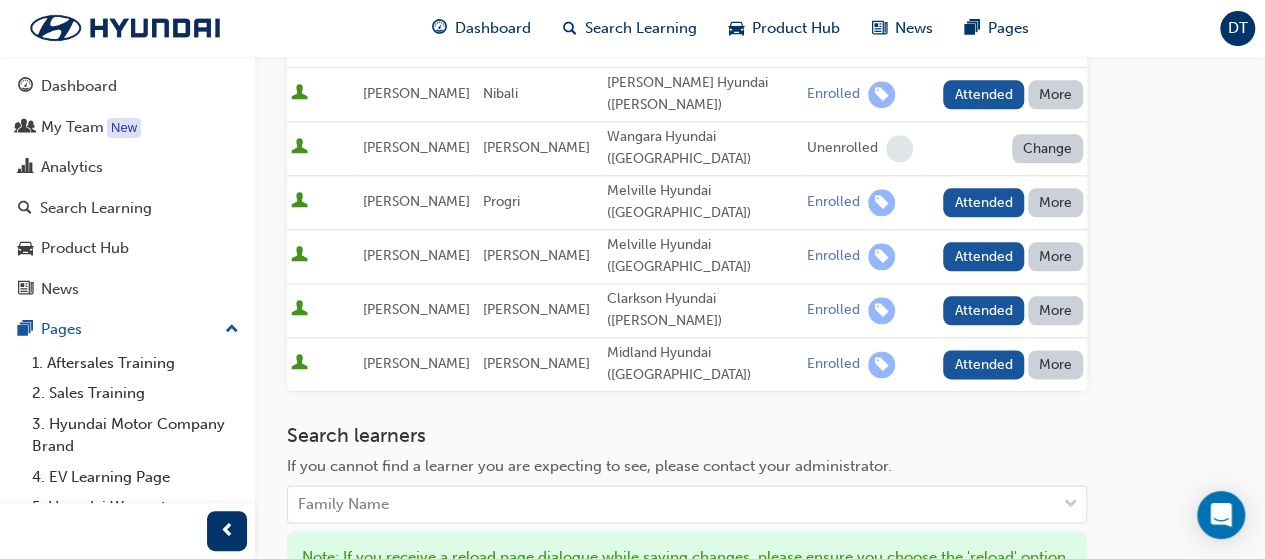 scroll, scrollTop: 1134, scrollLeft: 0, axis: vertical 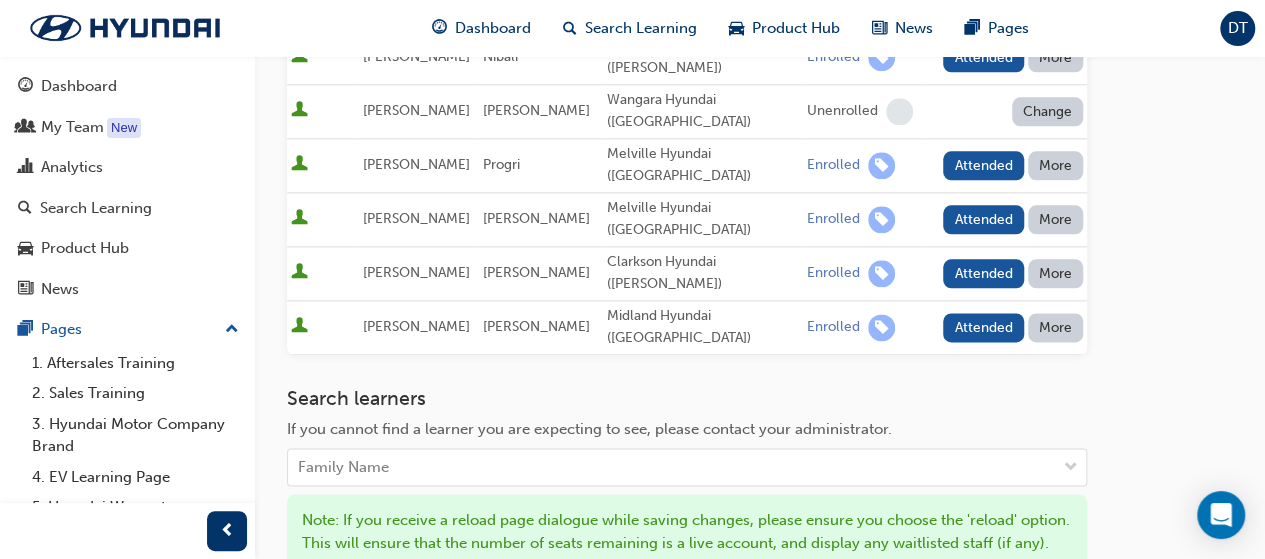 click on "Save" at bounding box center (318, 594) 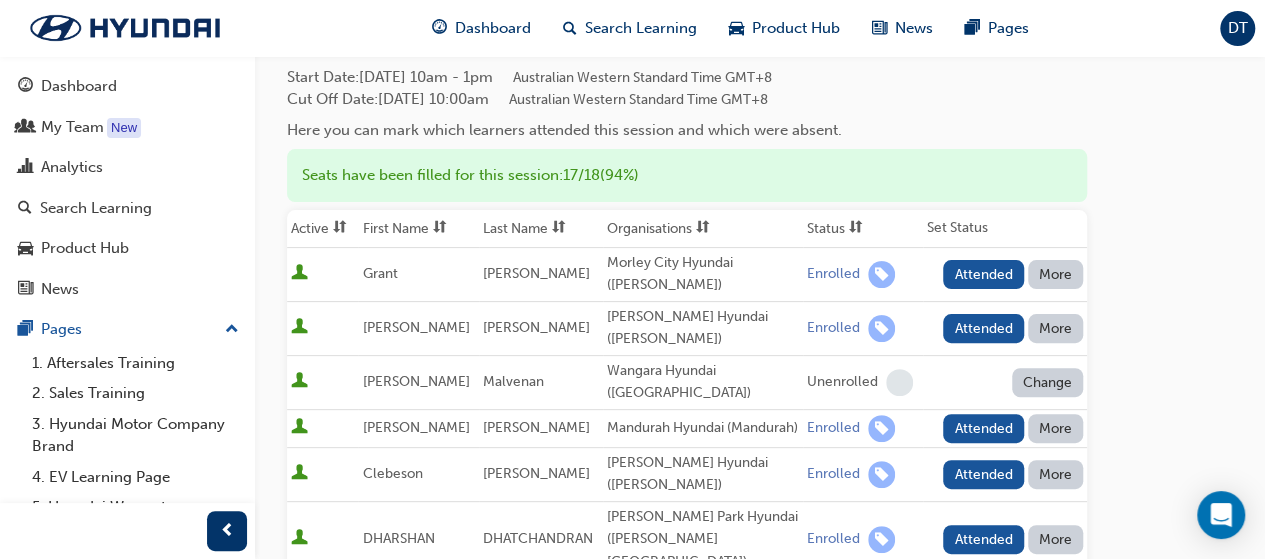 scroll, scrollTop: 0, scrollLeft: 0, axis: both 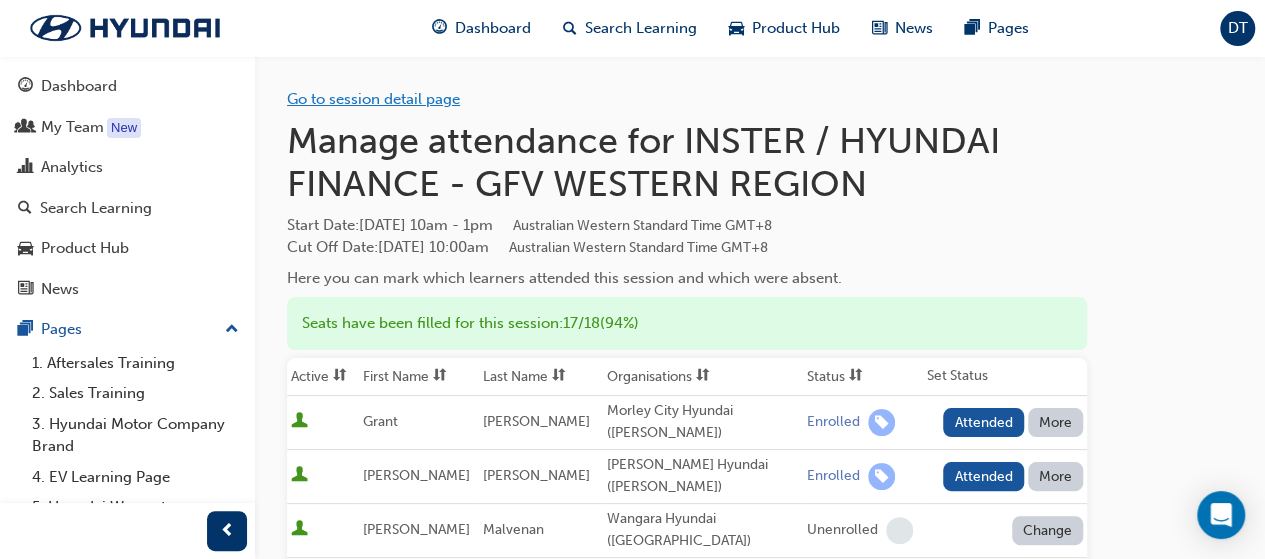 click on "Go to session detail page" at bounding box center (373, 99) 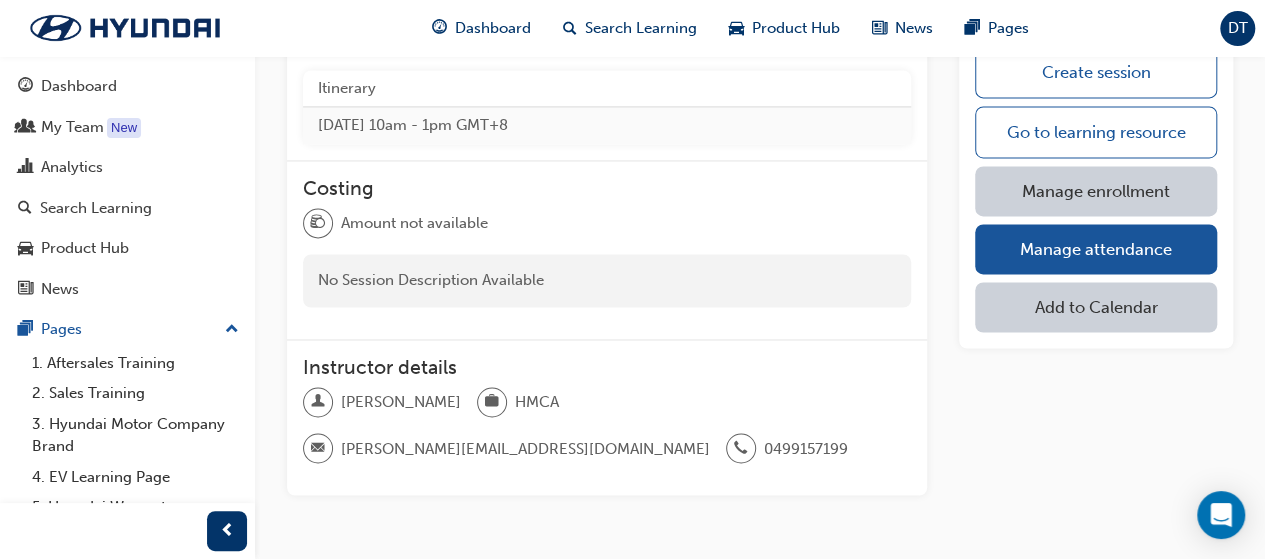 scroll, scrollTop: 0, scrollLeft: 0, axis: both 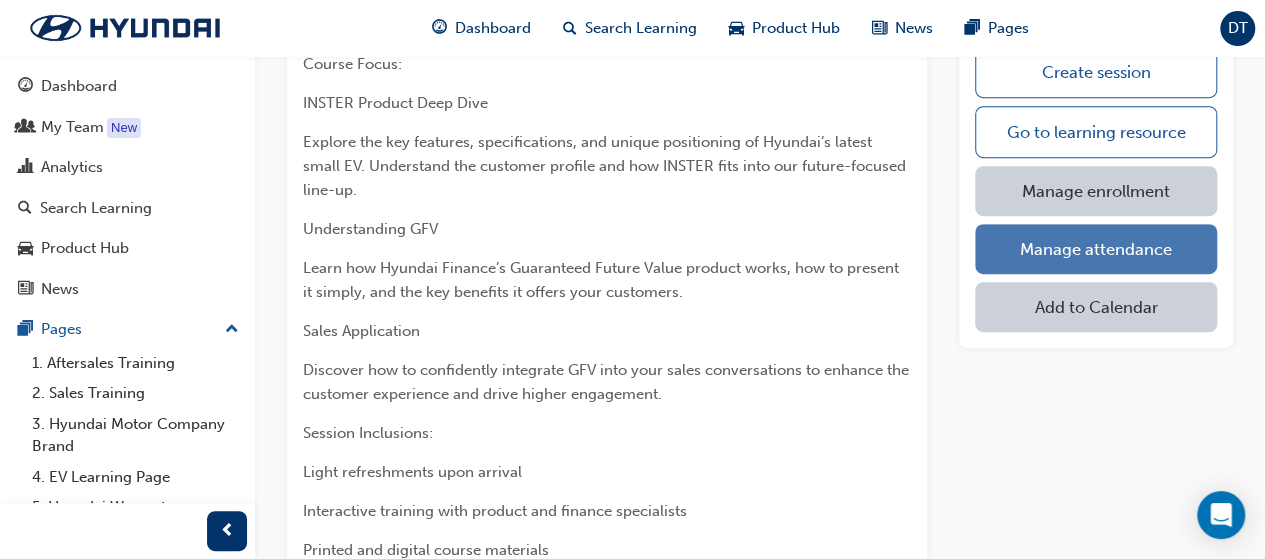 click on "Manage attendance" at bounding box center (1096, 249) 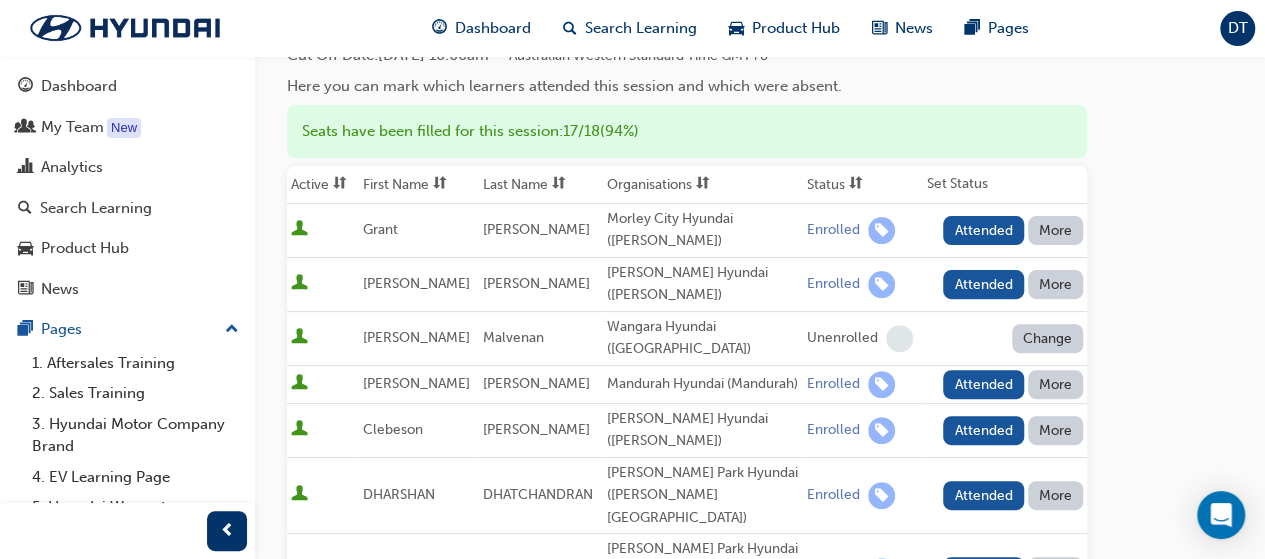 scroll, scrollTop: 0, scrollLeft: 0, axis: both 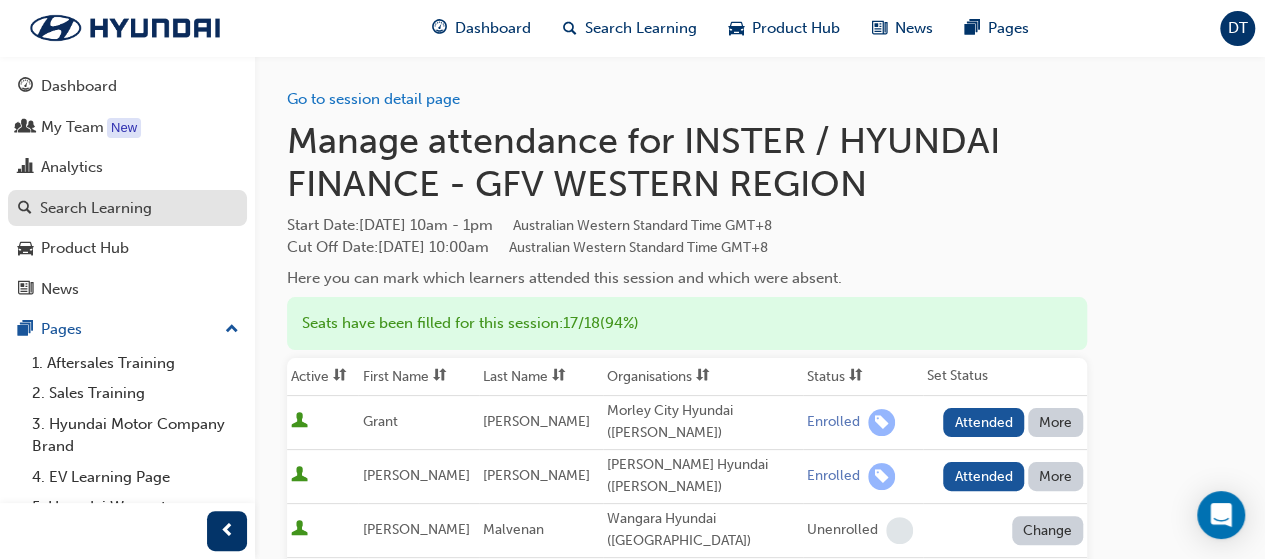 click on "Search Learning" at bounding box center [96, 208] 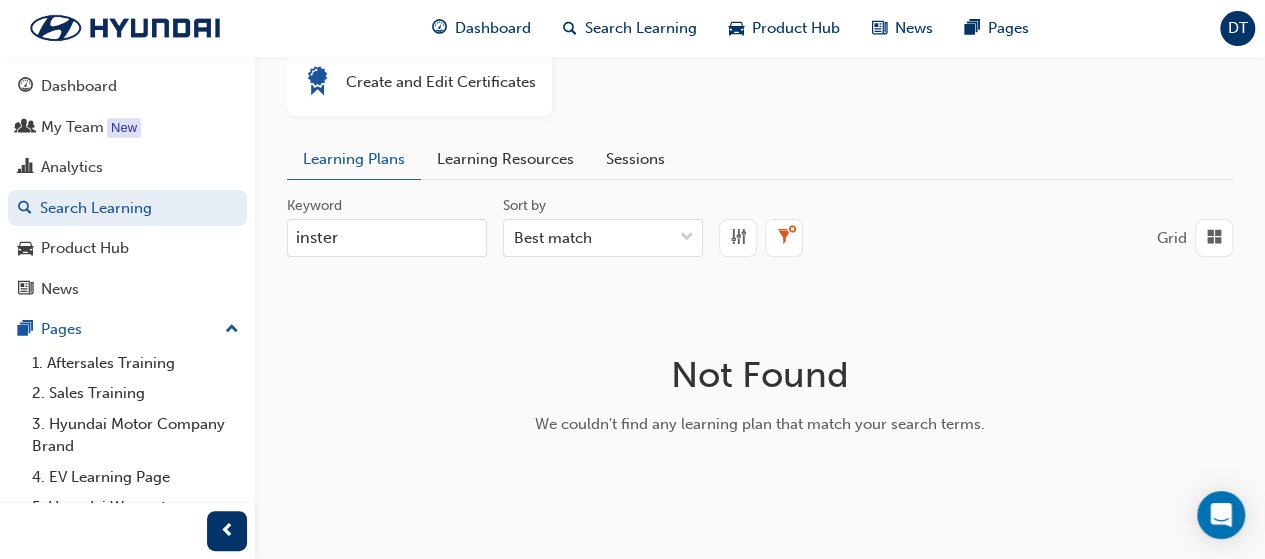 scroll, scrollTop: 174, scrollLeft: 0, axis: vertical 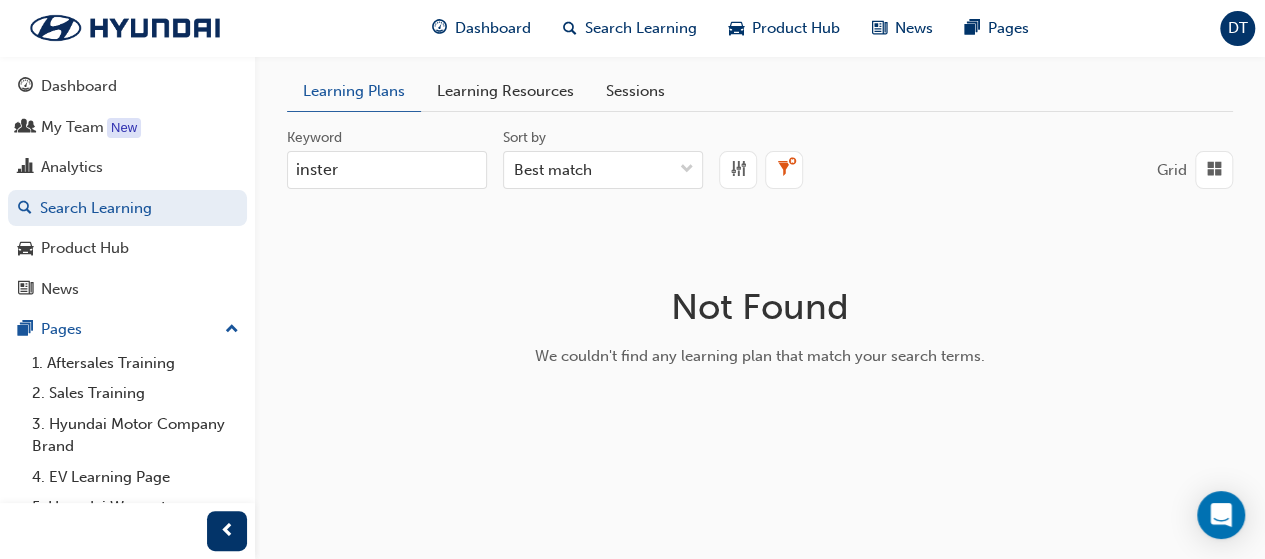 click on "Learning Resources" at bounding box center [505, 91] 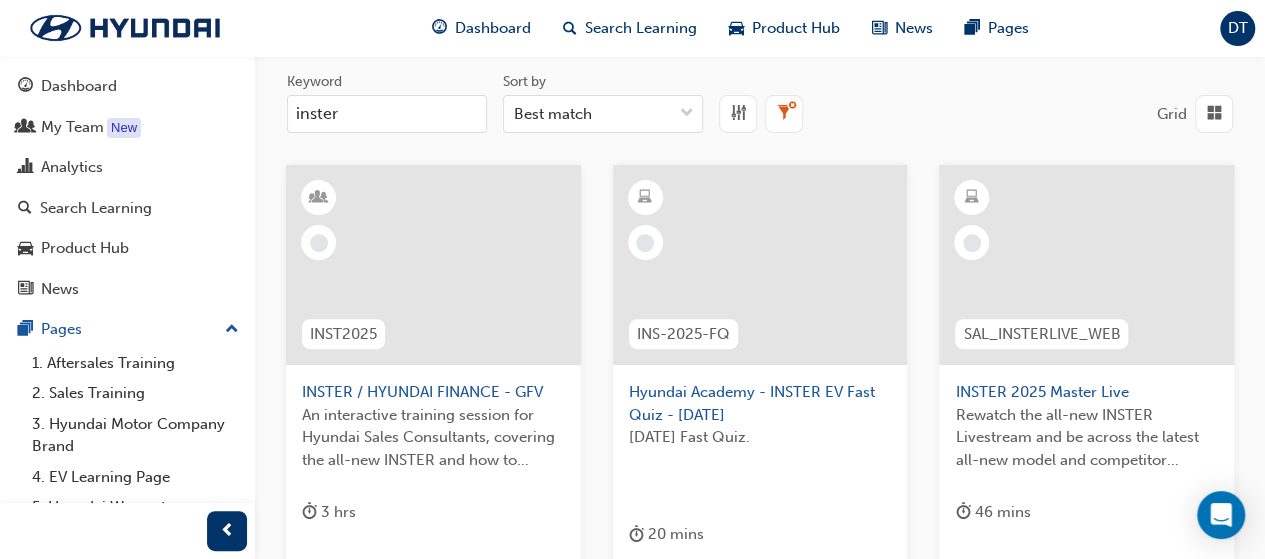 scroll, scrollTop: 484, scrollLeft: 0, axis: vertical 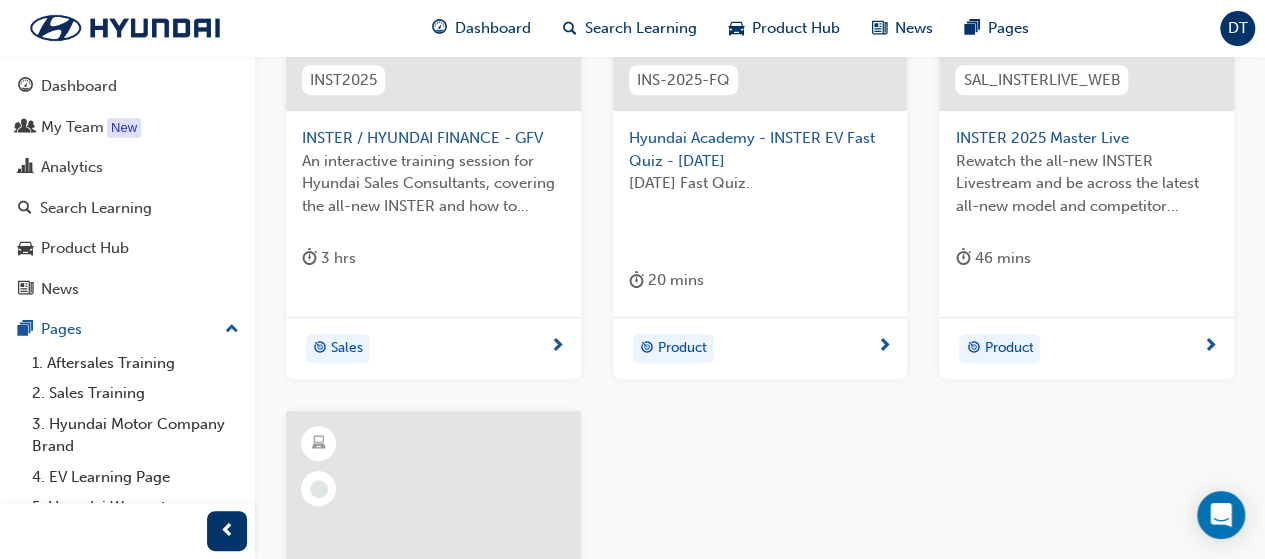 click on "INSTER / HYUNDAI FINANCE - GFV" at bounding box center [433, 138] 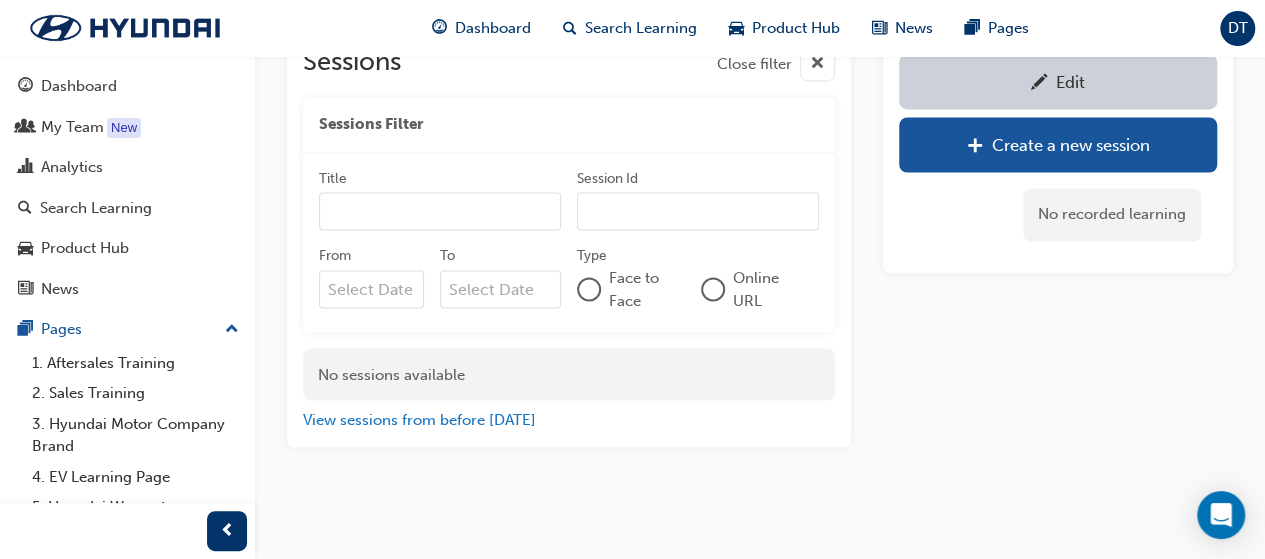 scroll, scrollTop: 1636, scrollLeft: 0, axis: vertical 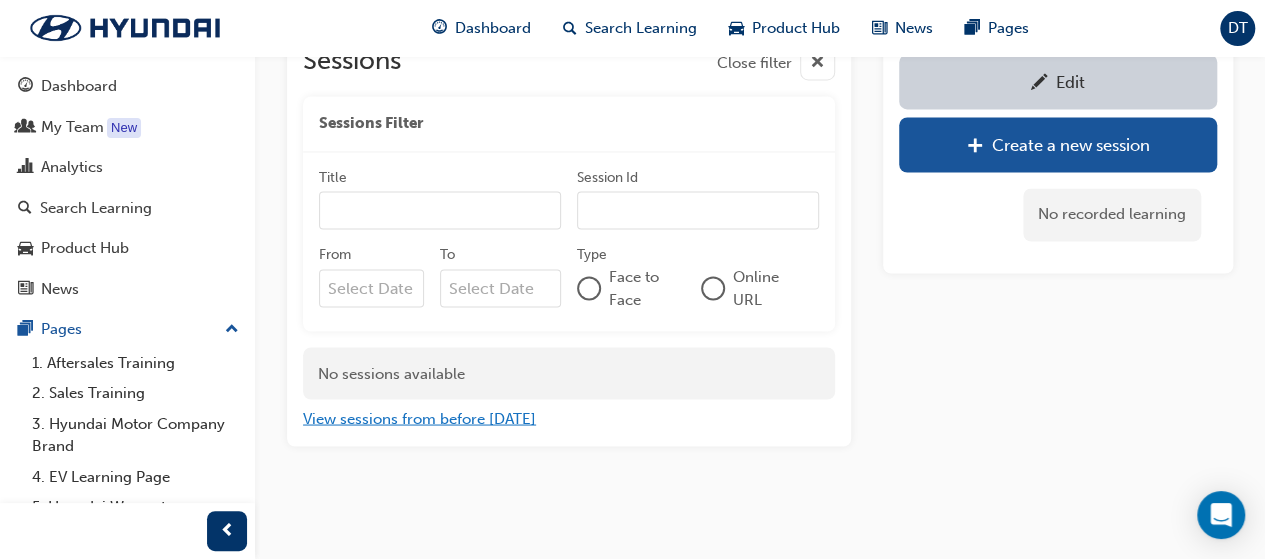 click on "View sessions from before [DATE]" at bounding box center [419, 418] 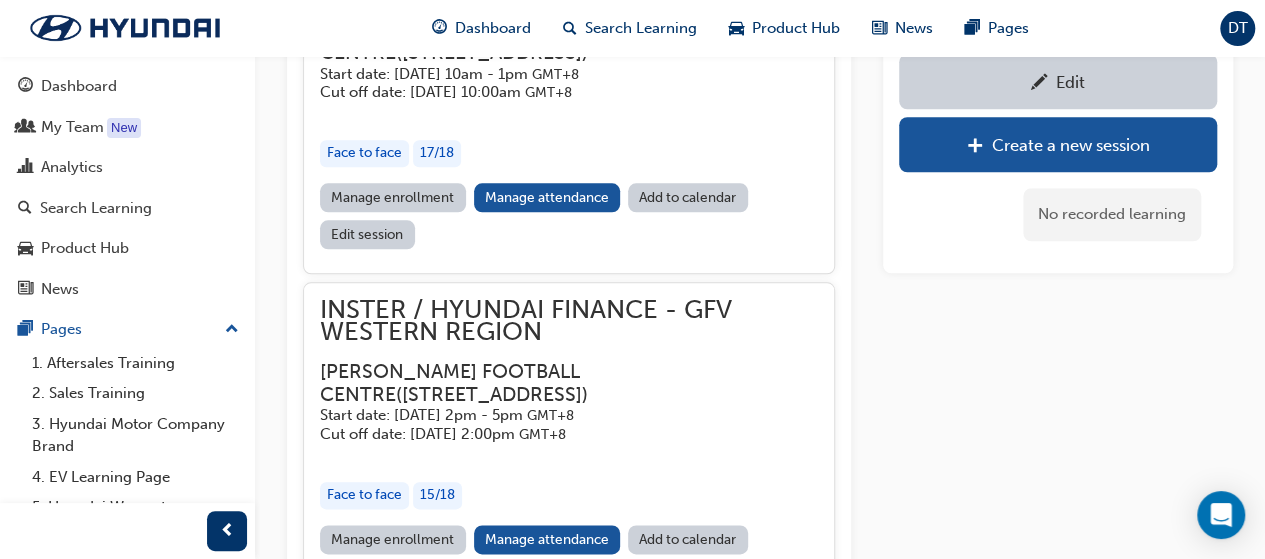 scroll, scrollTop: 4924, scrollLeft: 0, axis: vertical 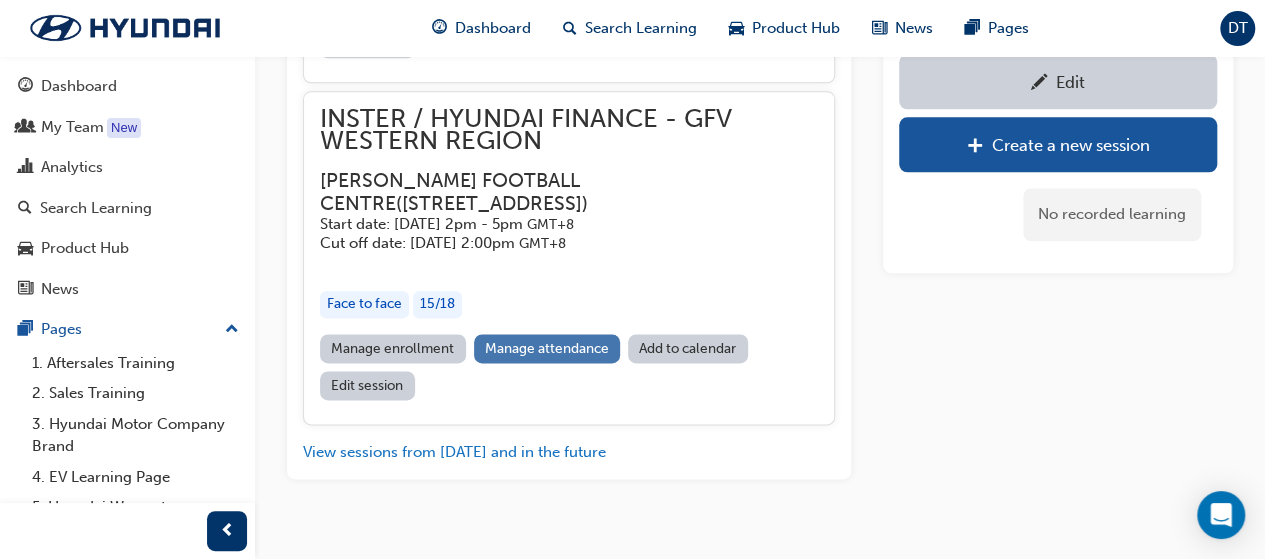 click on "Manage attendance" at bounding box center [547, 348] 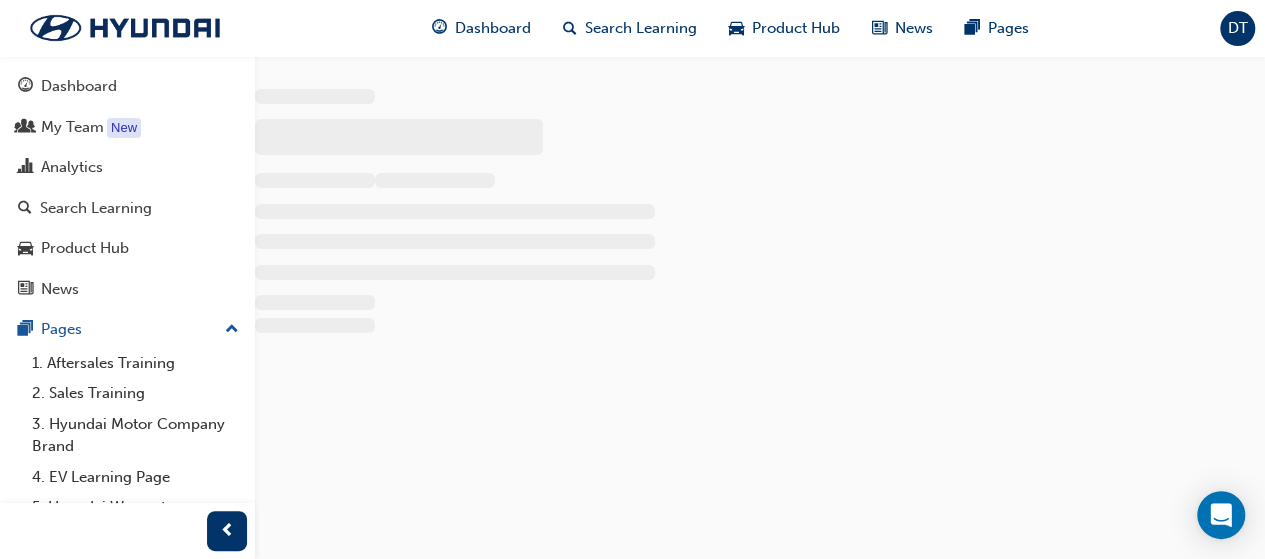 scroll, scrollTop: 0, scrollLeft: 0, axis: both 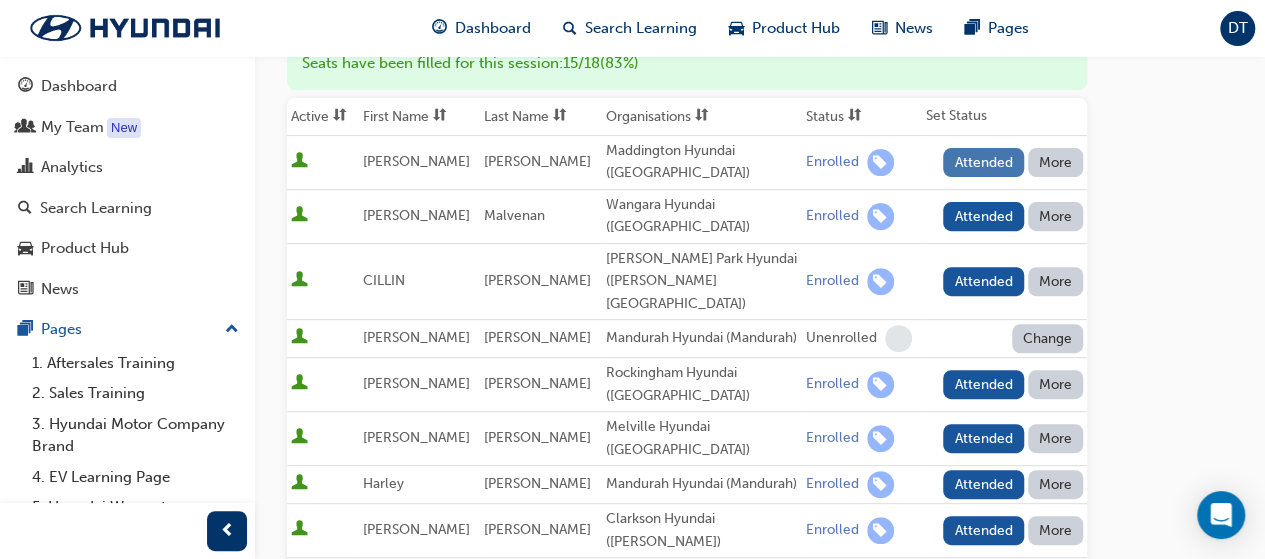 click on "Attended" at bounding box center [983, 162] 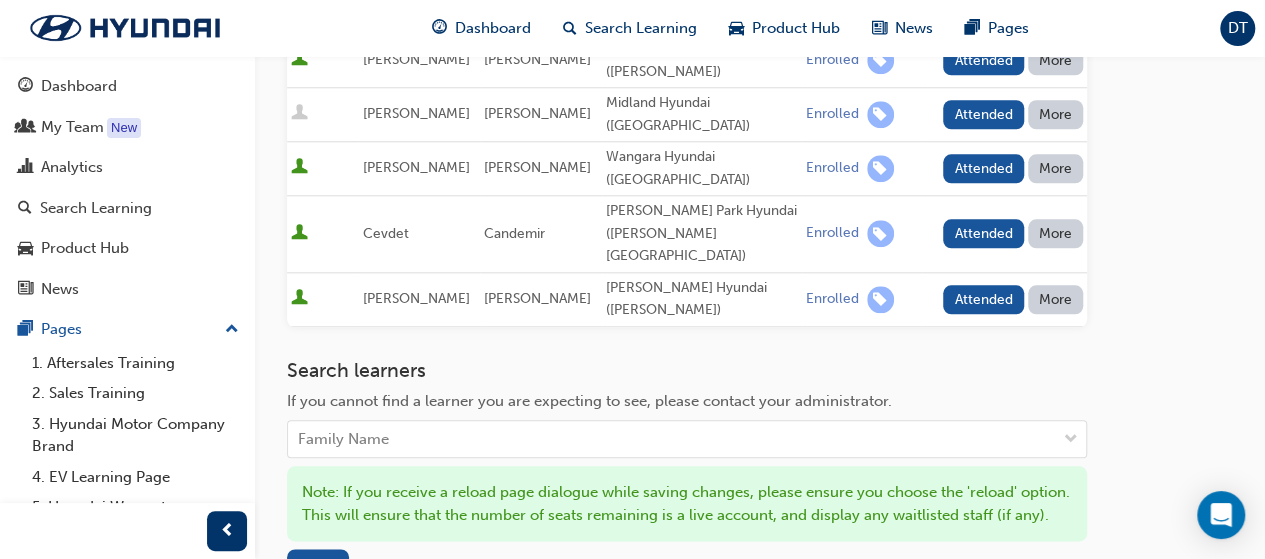 scroll, scrollTop: 953, scrollLeft: 0, axis: vertical 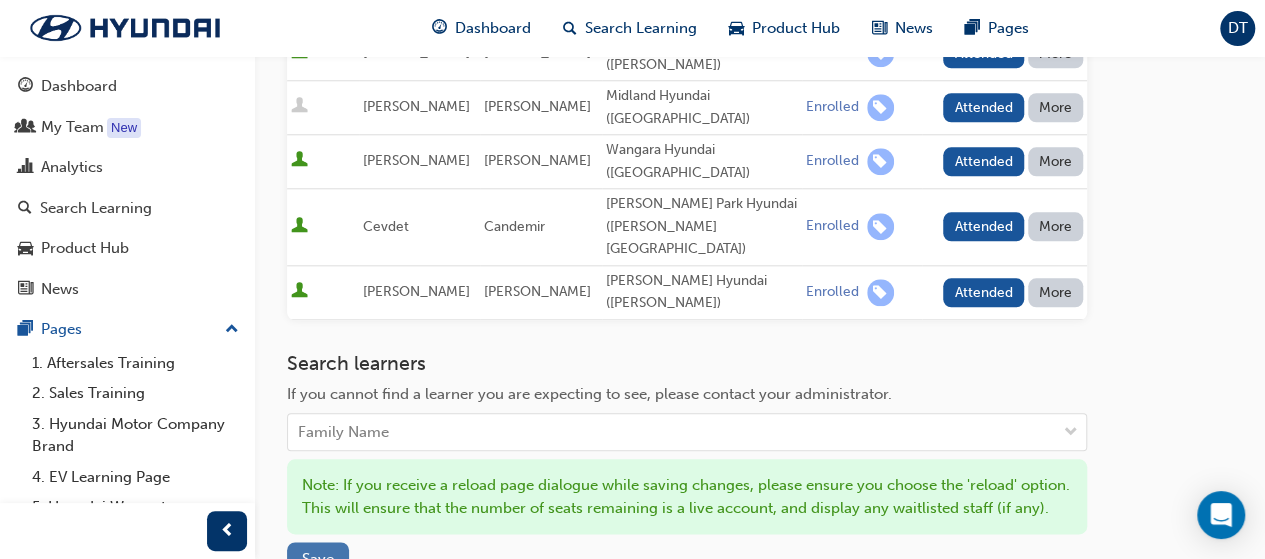 click on "Save" at bounding box center (318, 559) 